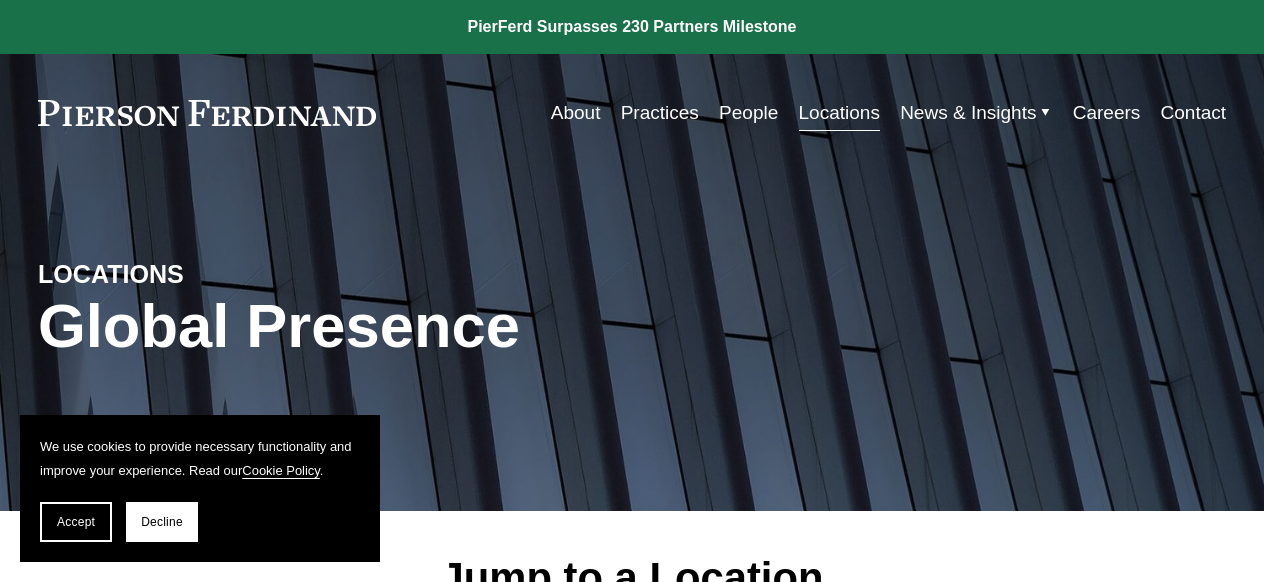 scroll, scrollTop: 0, scrollLeft: 0, axis: both 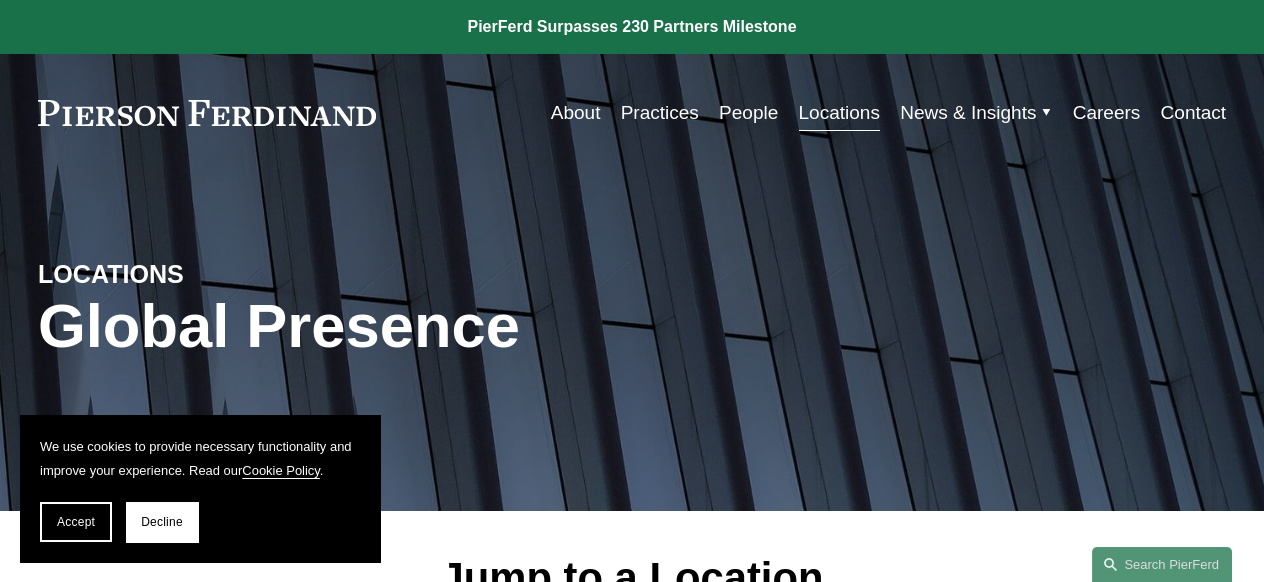 click on "About" at bounding box center [576, 113] 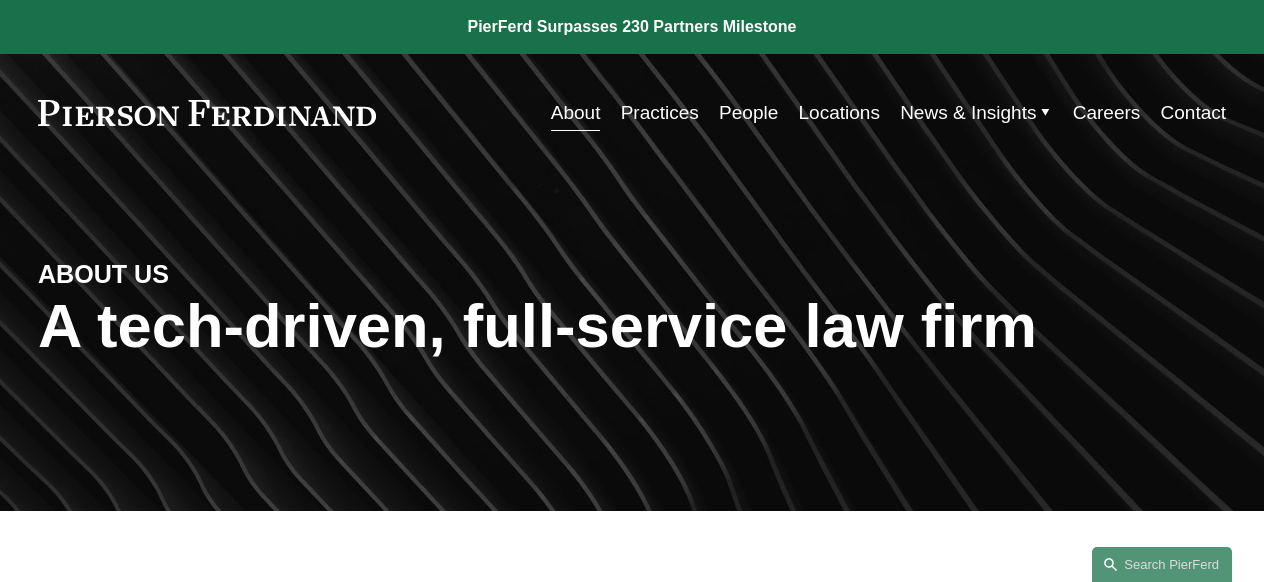 scroll, scrollTop: 0, scrollLeft: 0, axis: both 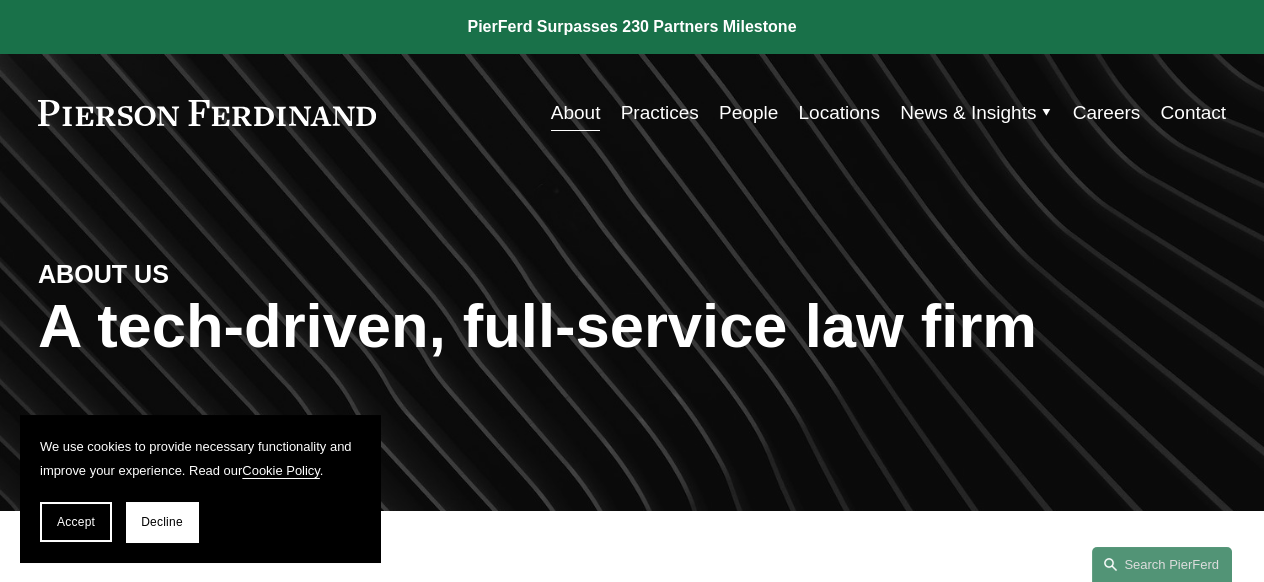 click on "Practices" at bounding box center (660, 113) 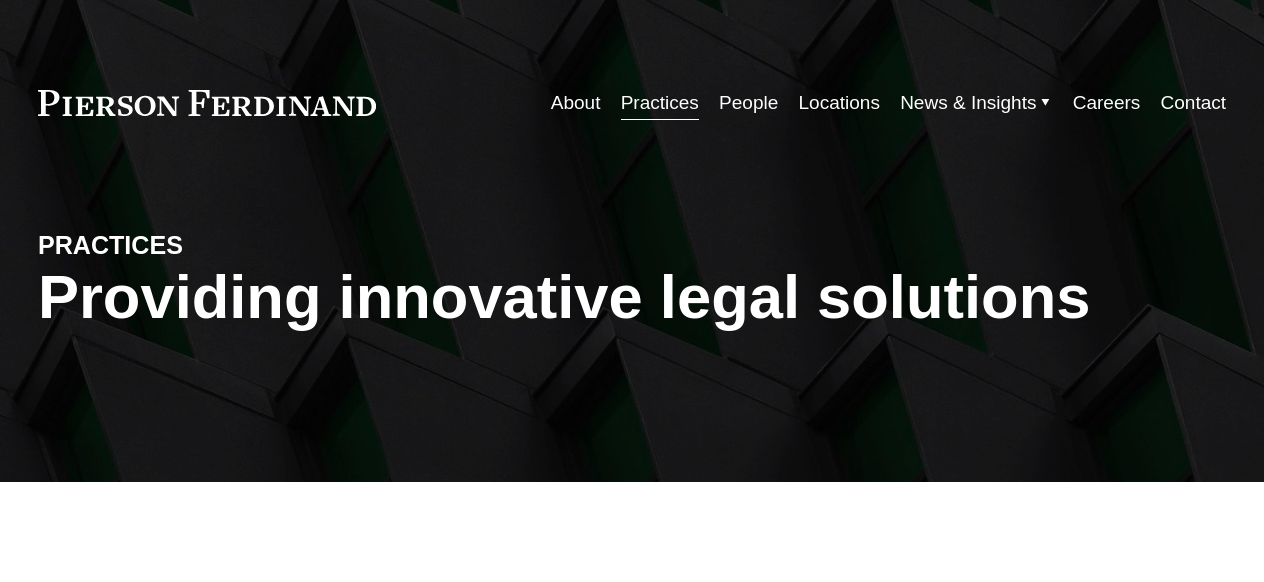 scroll, scrollTop: 0, scrollLeft: 0, axis: both 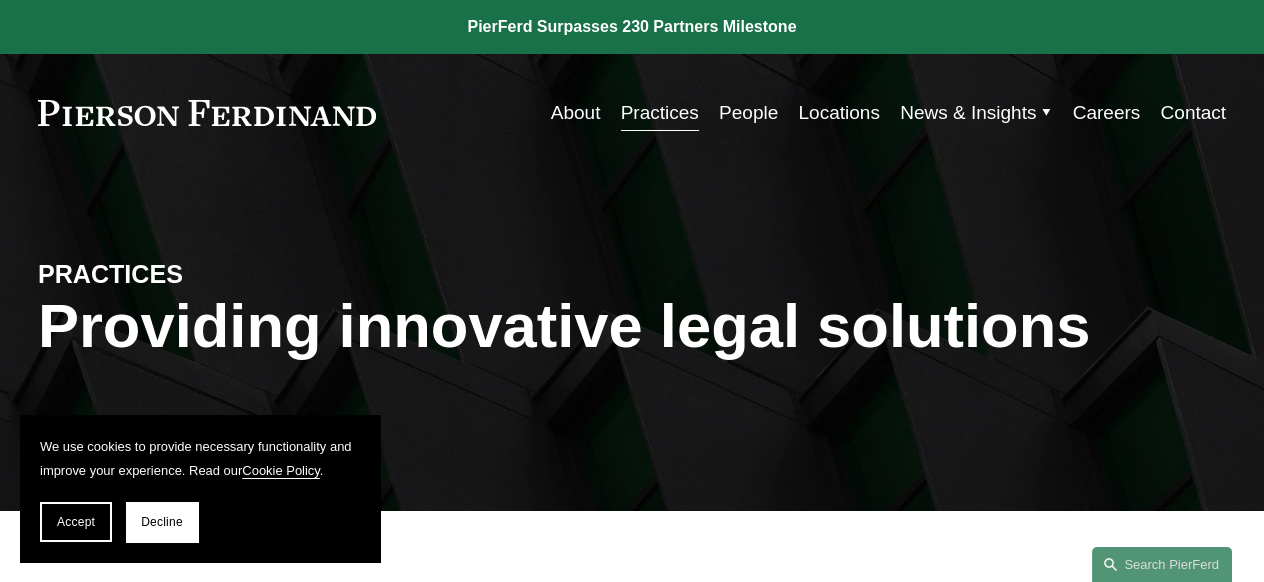 drag, startPoint x: 1263, startPoint y: 109, endPoint x: 1262, endPoint y: 170, distance: 61.008198 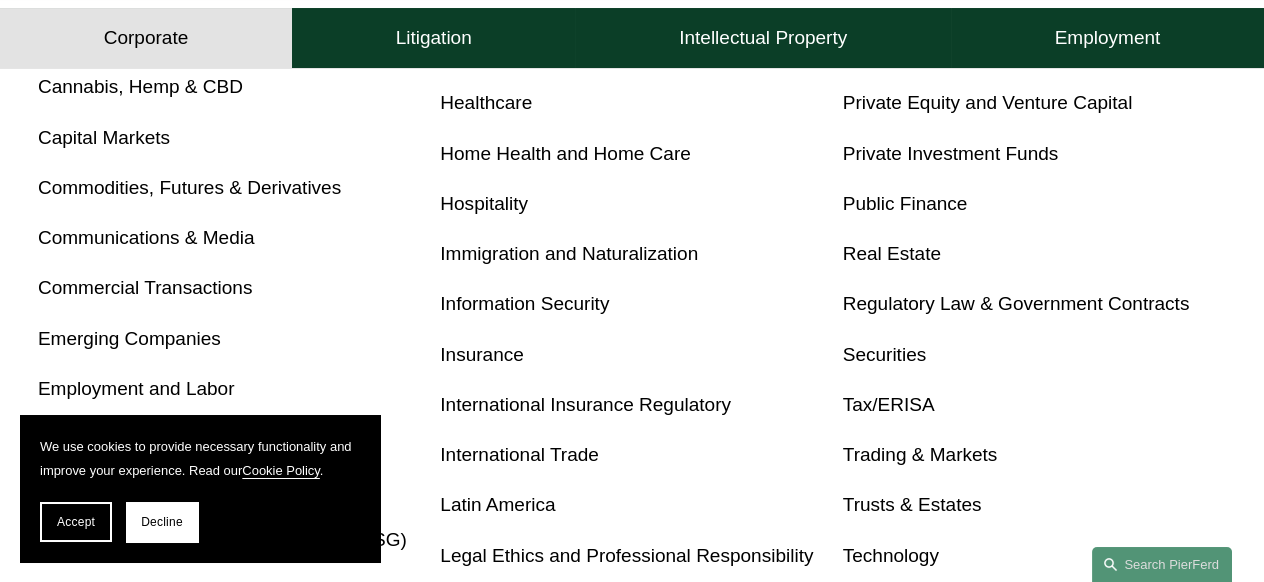 scroll, scrollTop: 929, scrollLeft: 0, axis: vertical 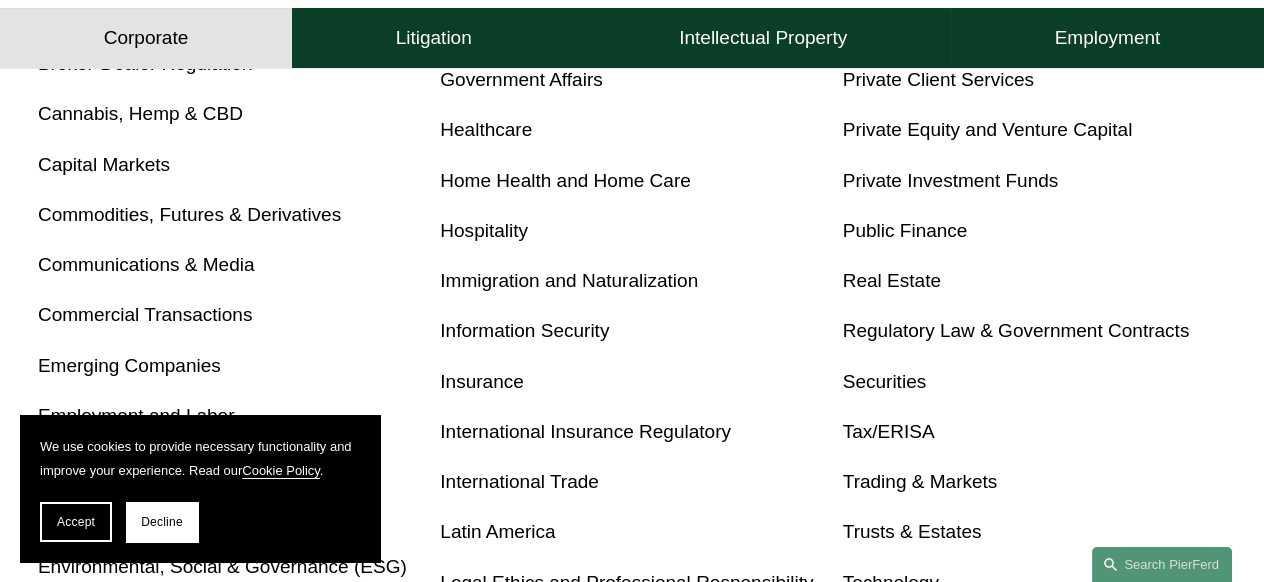 click on "Insurance" at bounding box center [482, 381] 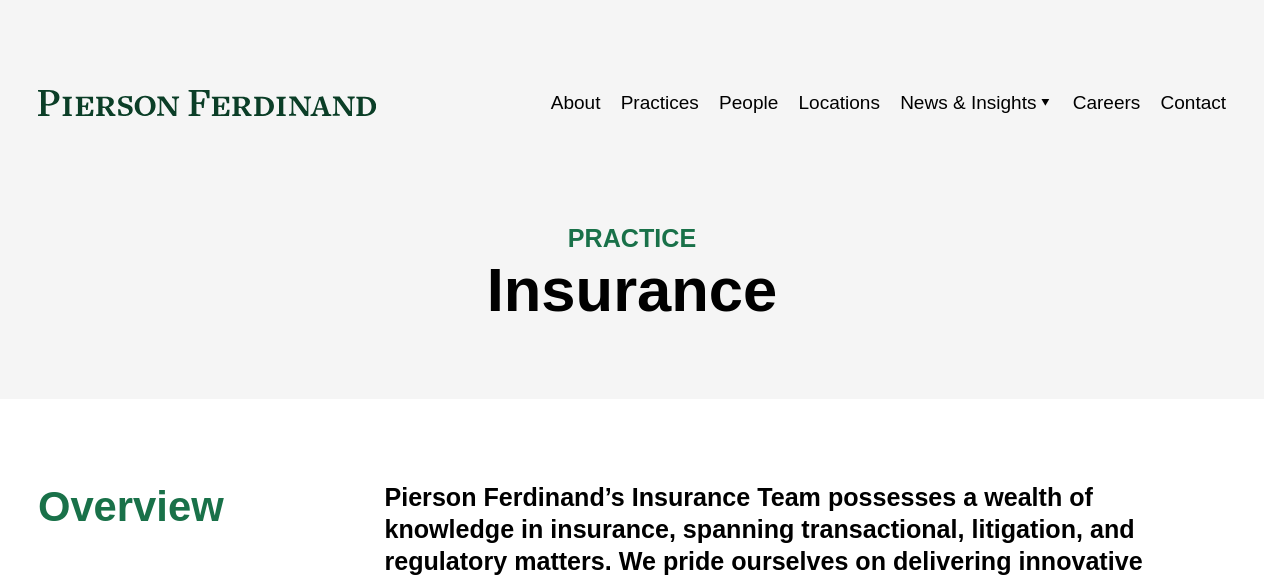 scroll, scrollTop: 0, scrollLeft: 0, axis: both 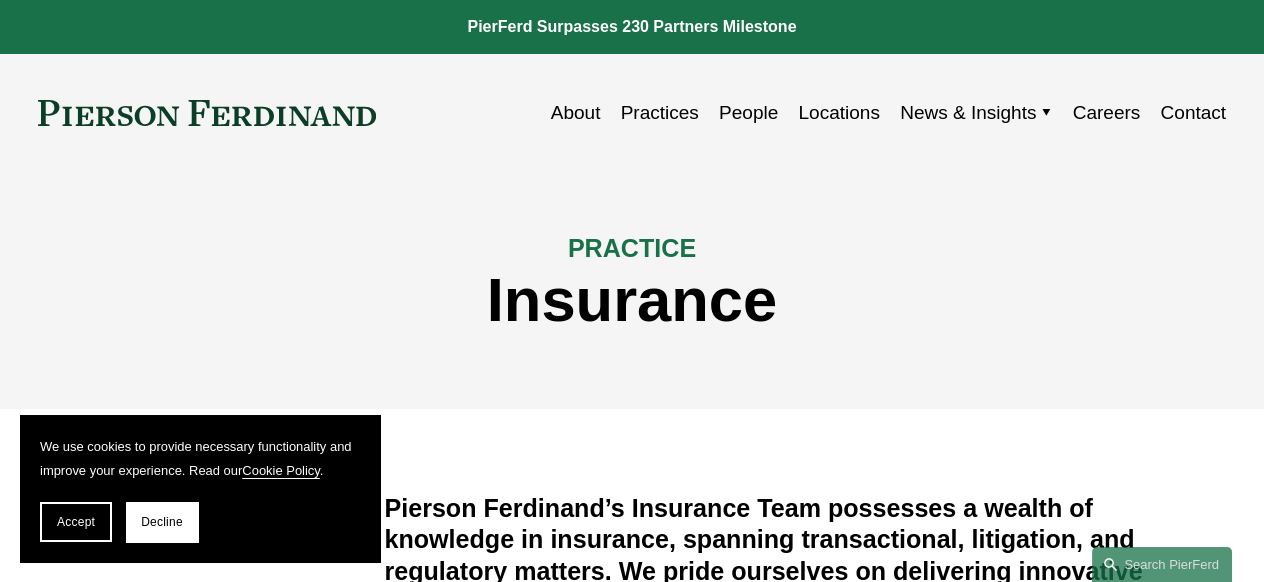 click on "People" at bounding box center [748, 113] 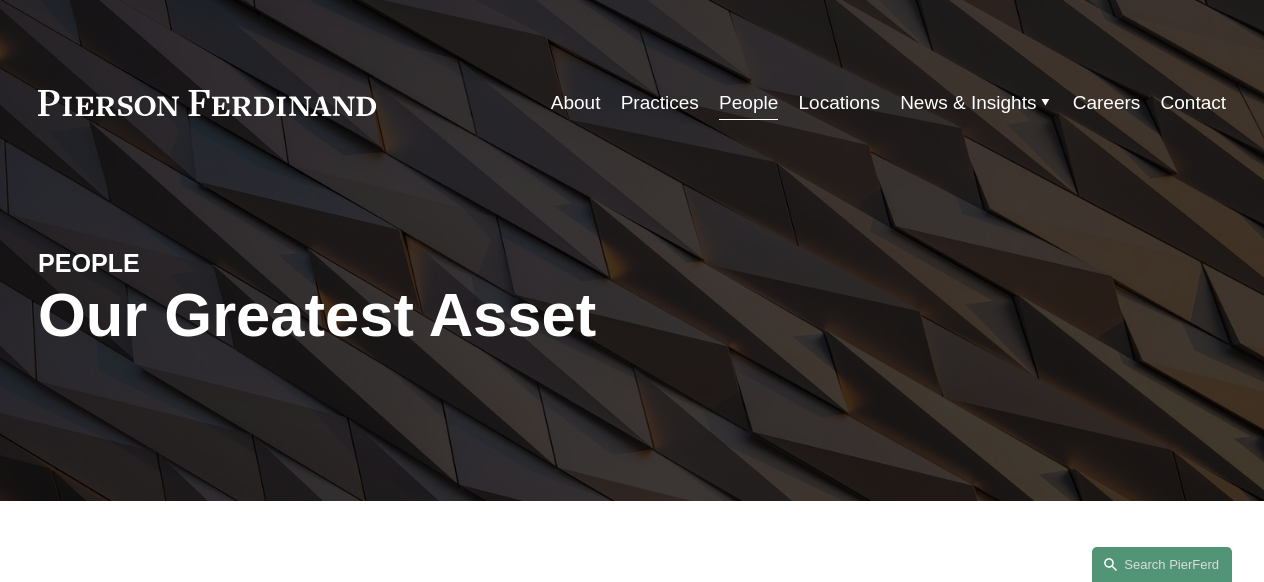 scroll, scrollTop: 0, scrollLeft: 0, axis: both 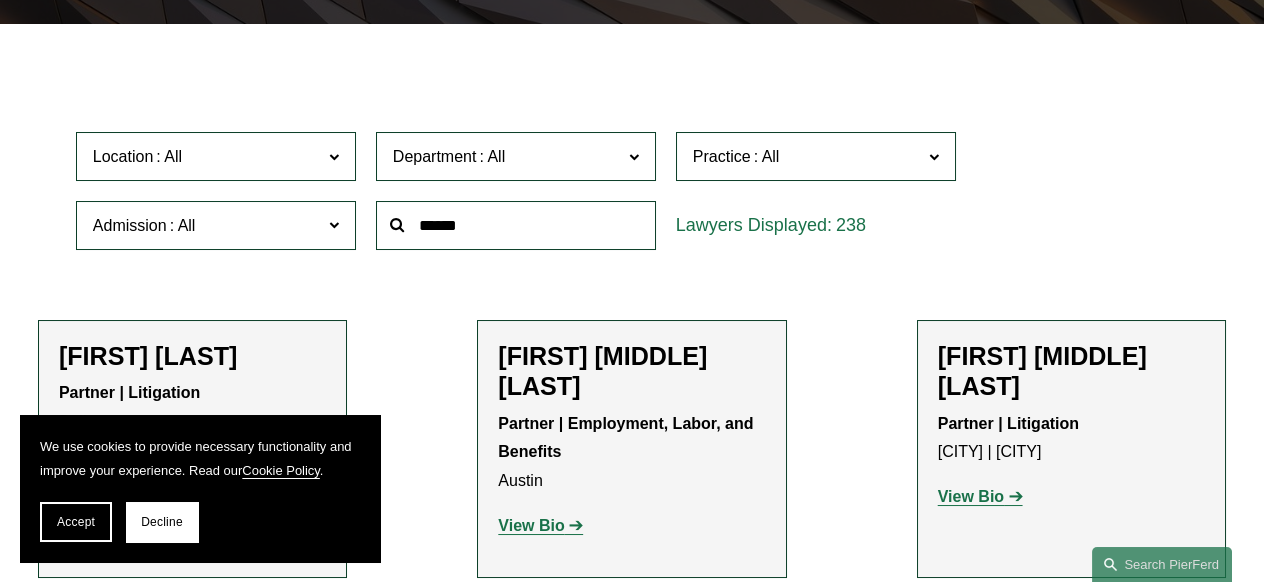 click 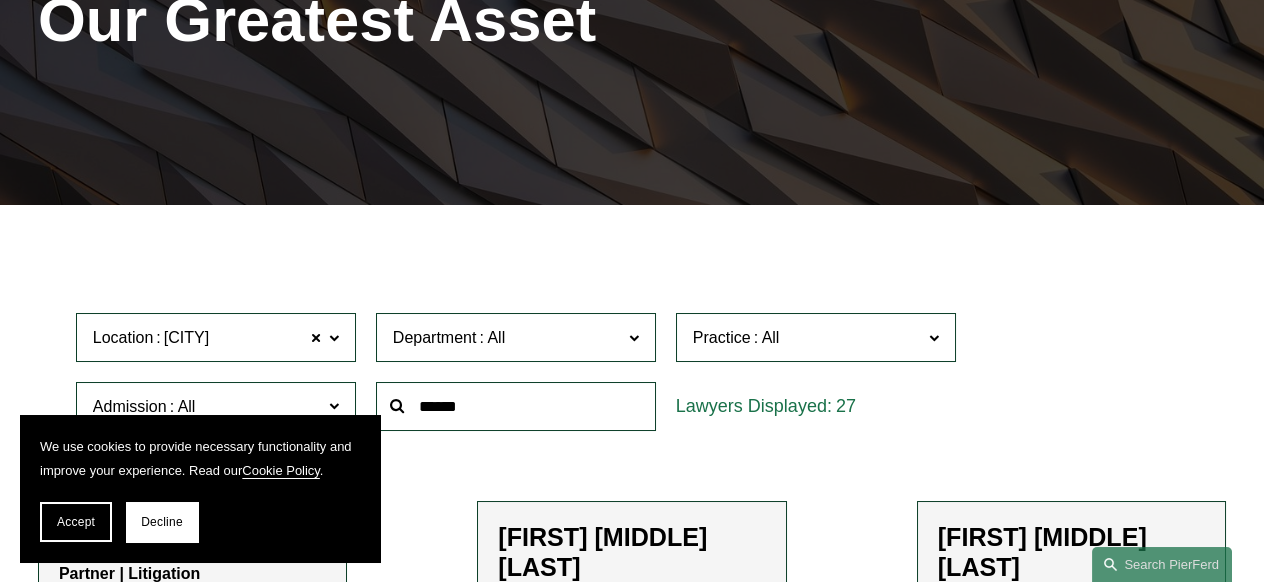 scroll, scrollTop: 304, scrollLeft: 0, axis: vertical 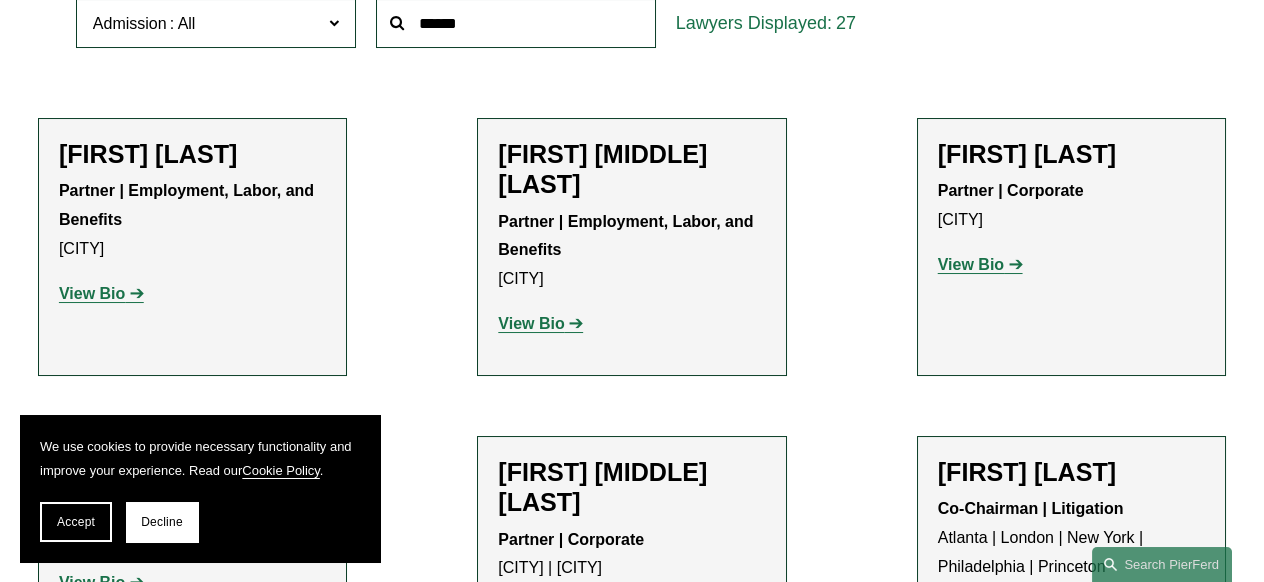 click on "View Bio" 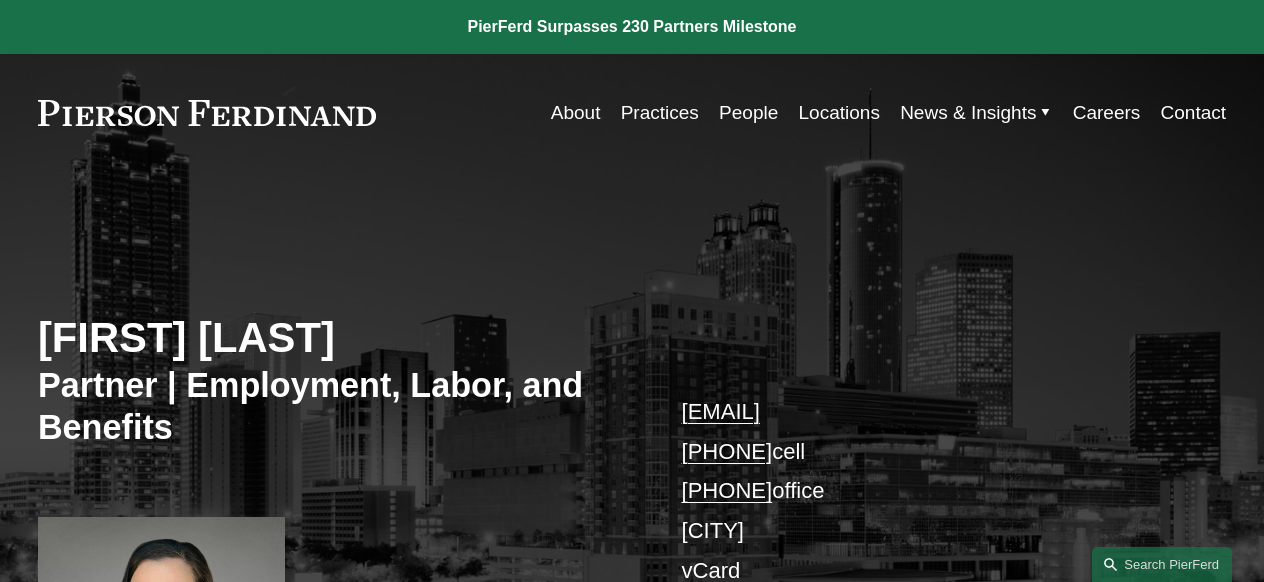 scroll, scrollTop: 0, scrollLeft: 0, axis: both 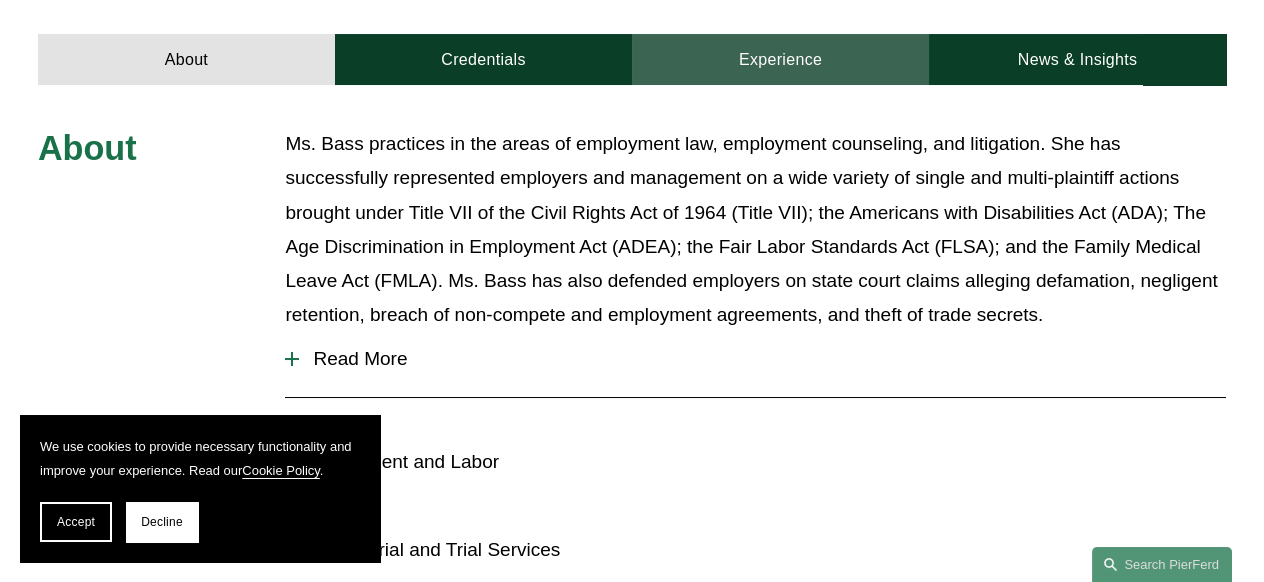 click on "Experience" at bounding box center (780, 59) 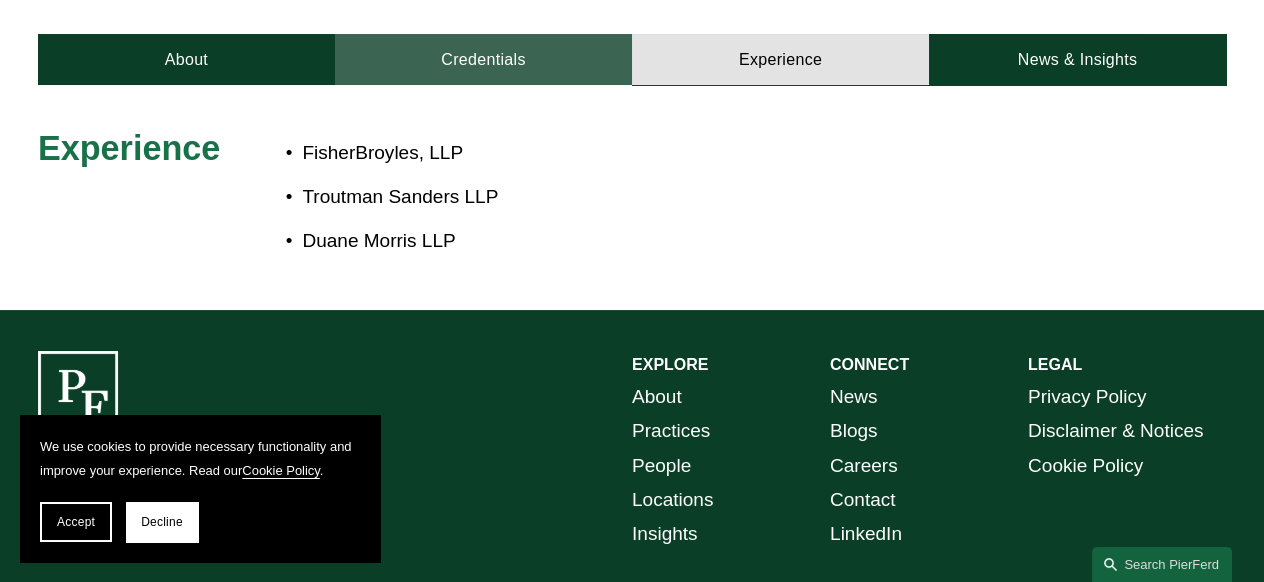 click on "Credentials" at bounding box center (483, 59) 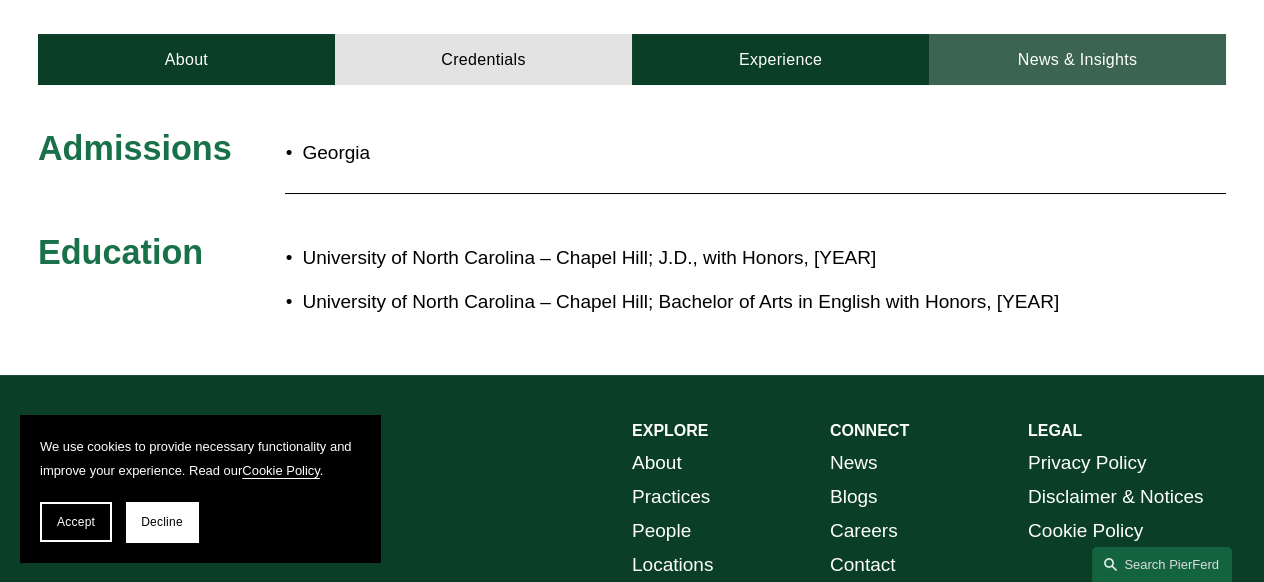 click on "News & Insights" at bounding box center (1077, 59) 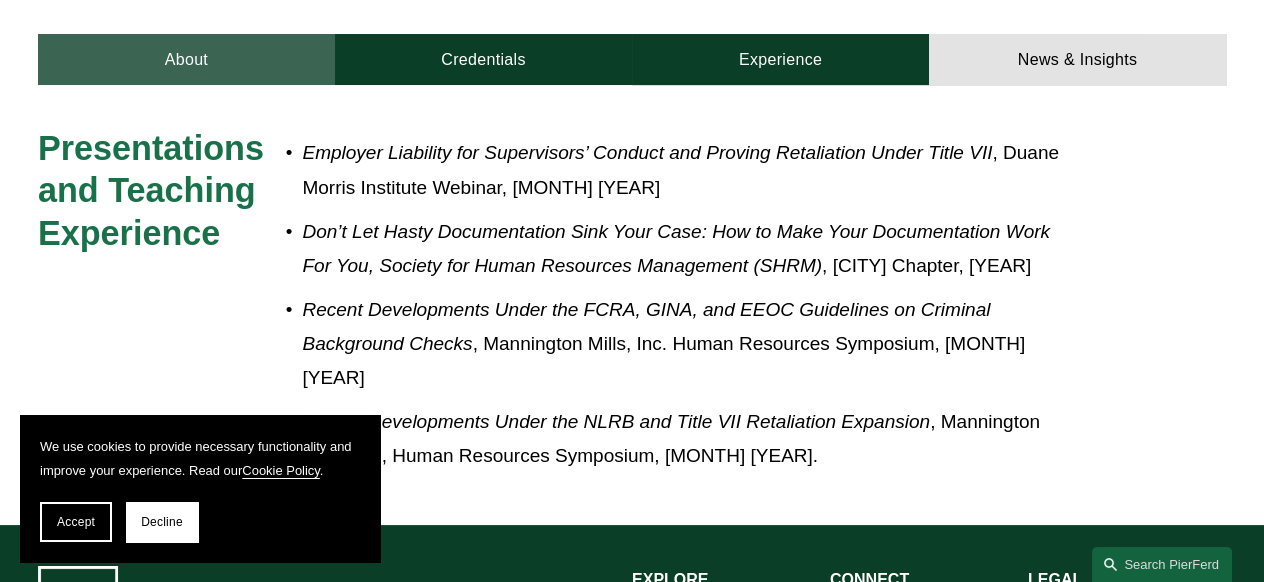 click on "About" at bounding box center (186, 59) 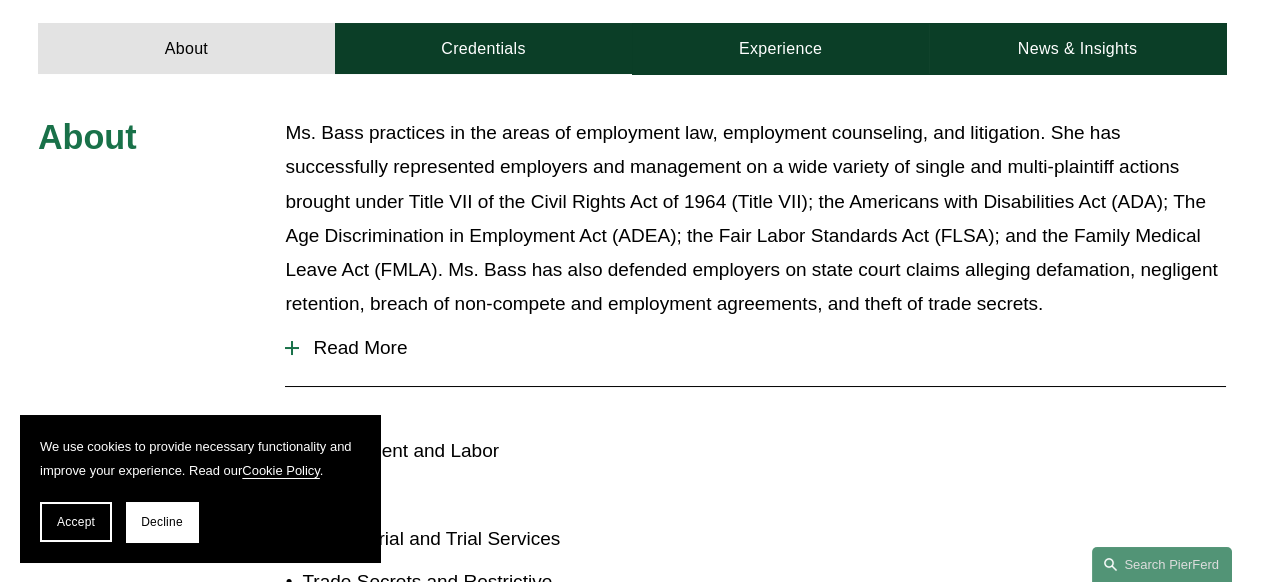 scroll, scrollTop: 817, scrollLeft: 0, axis: vertical 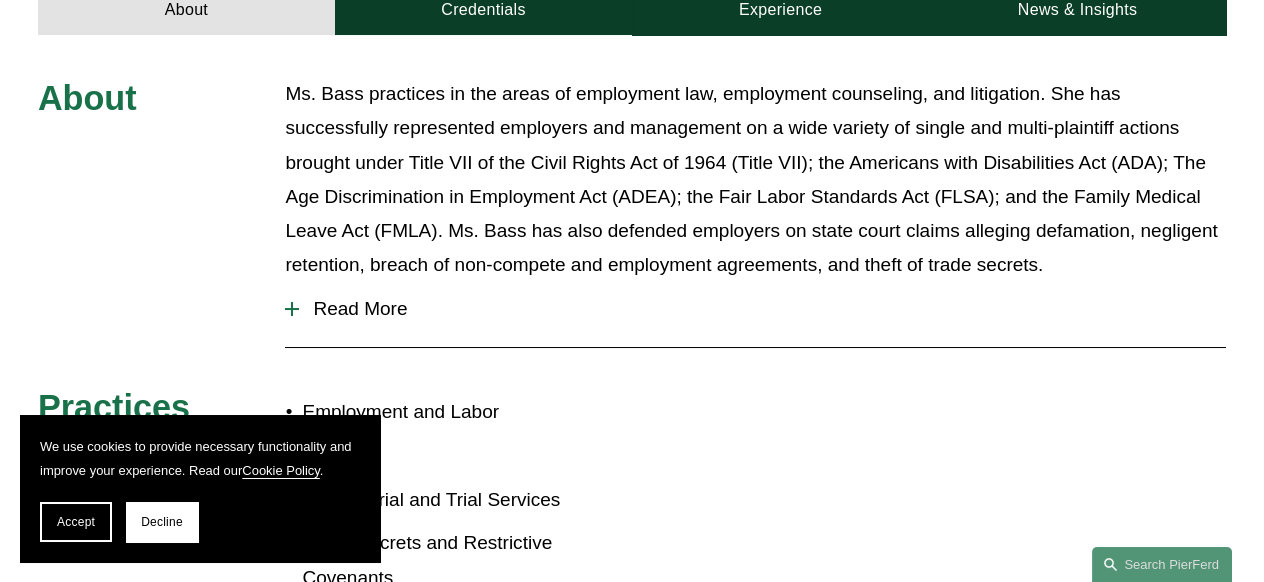 click at bounding box center [292, 309] 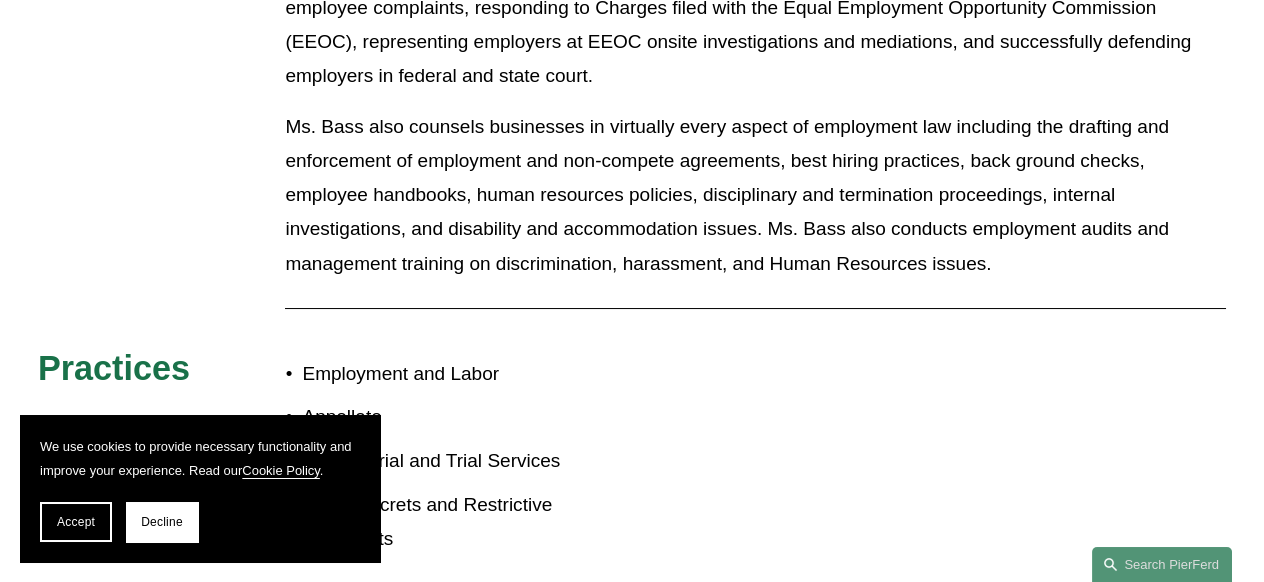 scroll, scrollTop: 1218, scrollLeft: 0, axis: vertical 